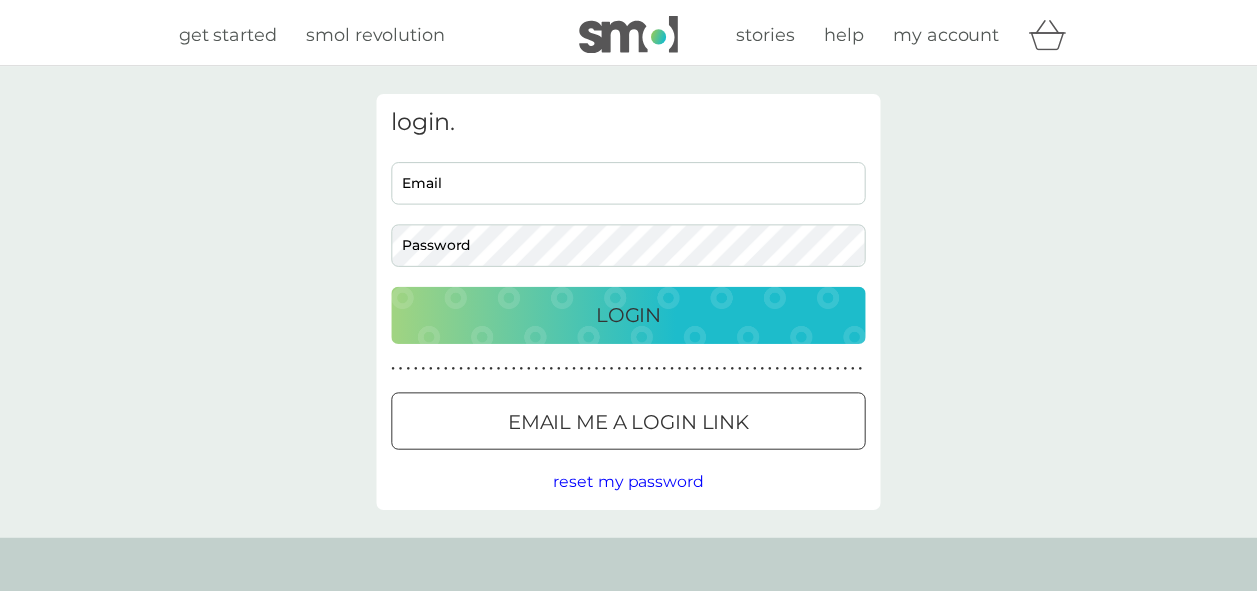scroll, scrollTop: 0, scrollLeft: 0, axis: both 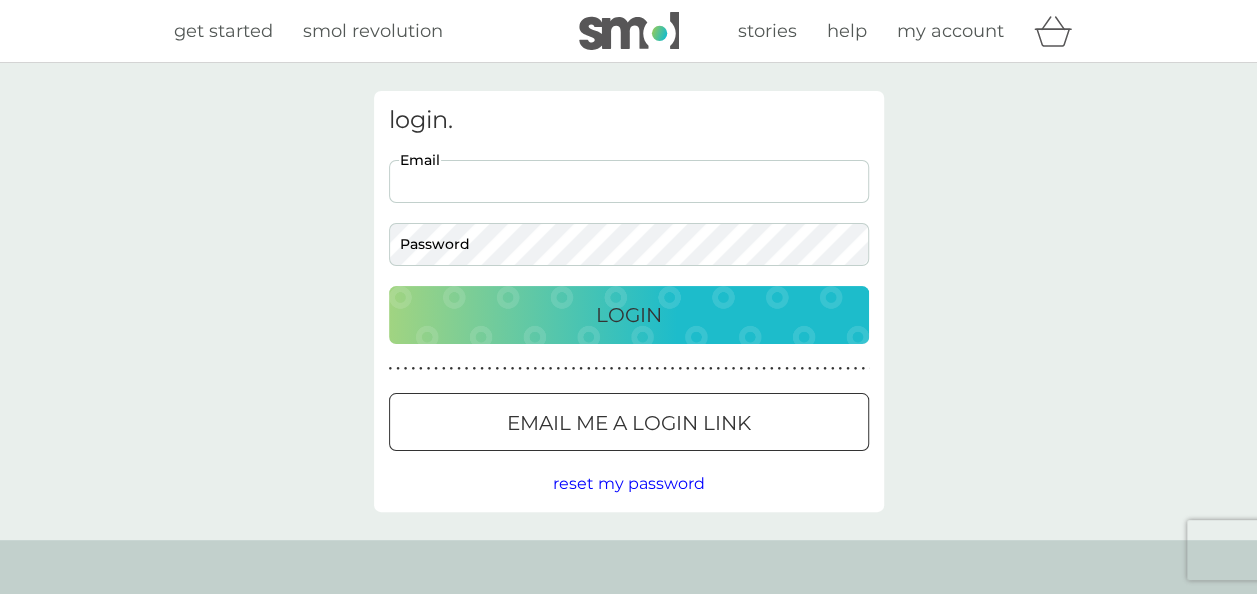 click on "Email" at bounding box center (629, 181) 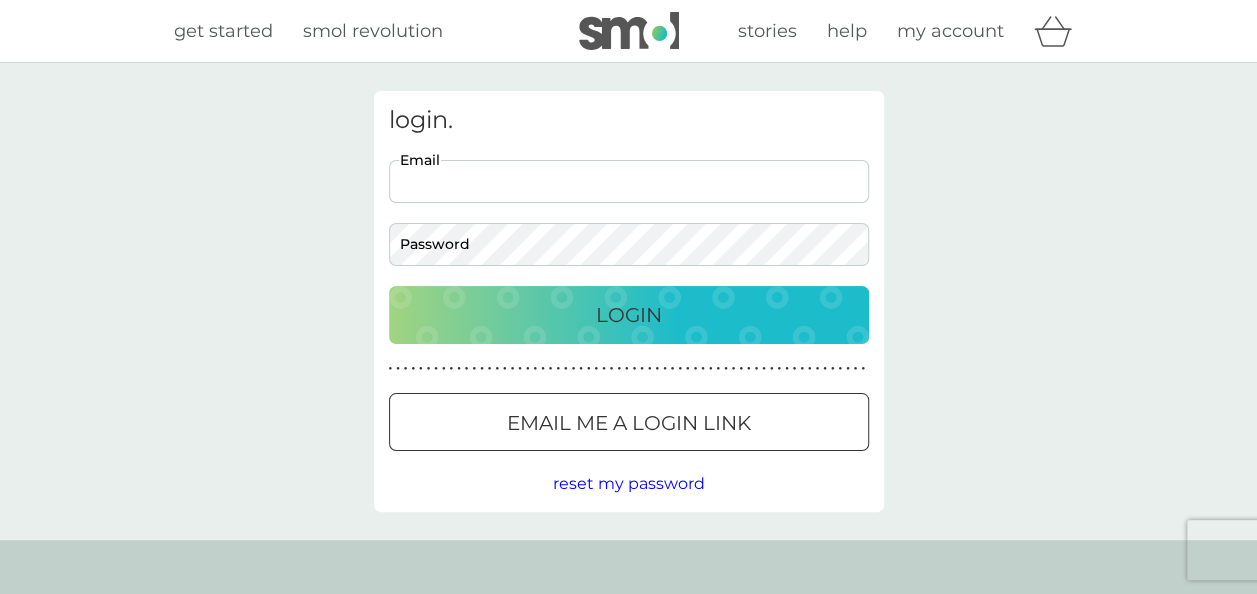 type on "debs_thurlow@hotmail.com" 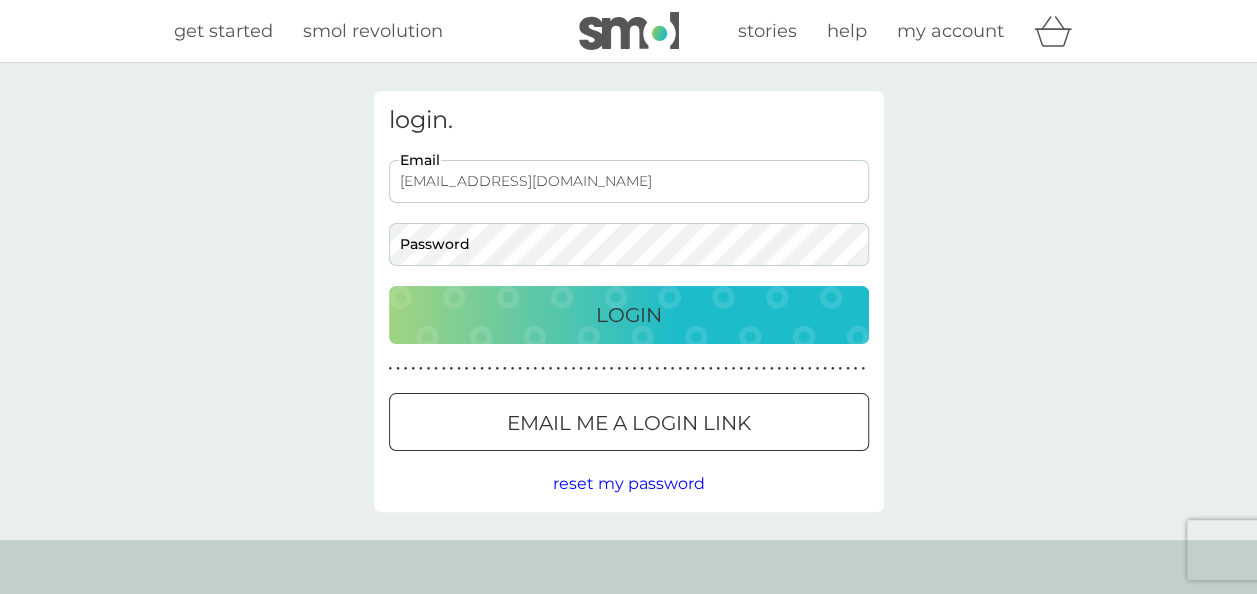 click on "Login" at bounding box center [629, 315] 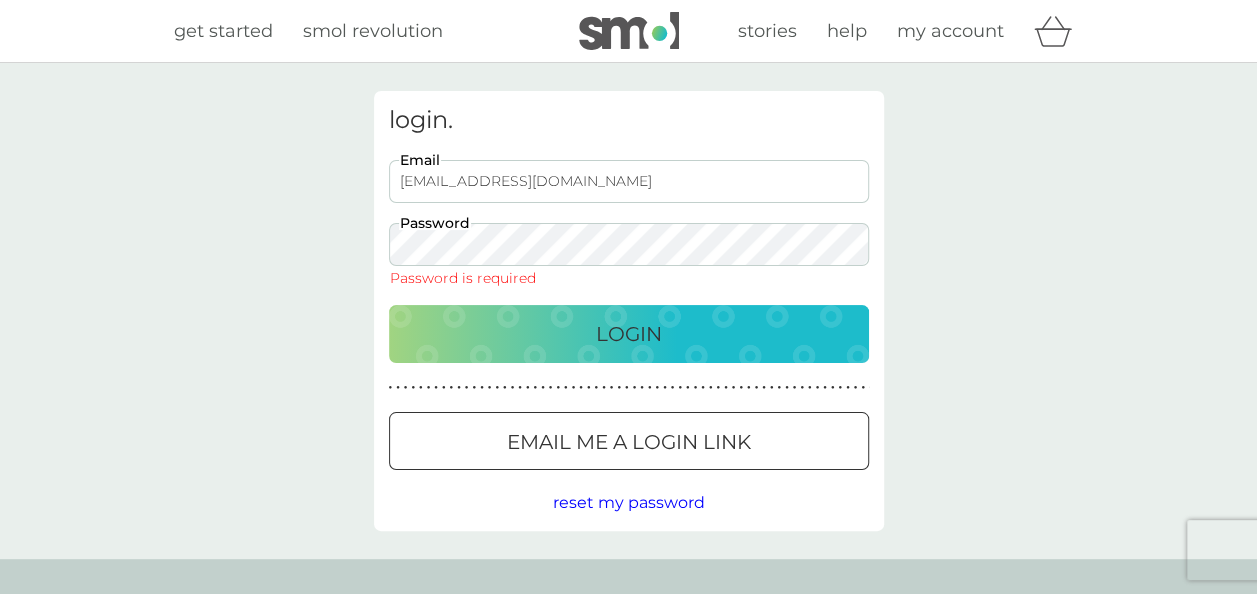 click on "Email me a login link" at bounding box center [629, 442] 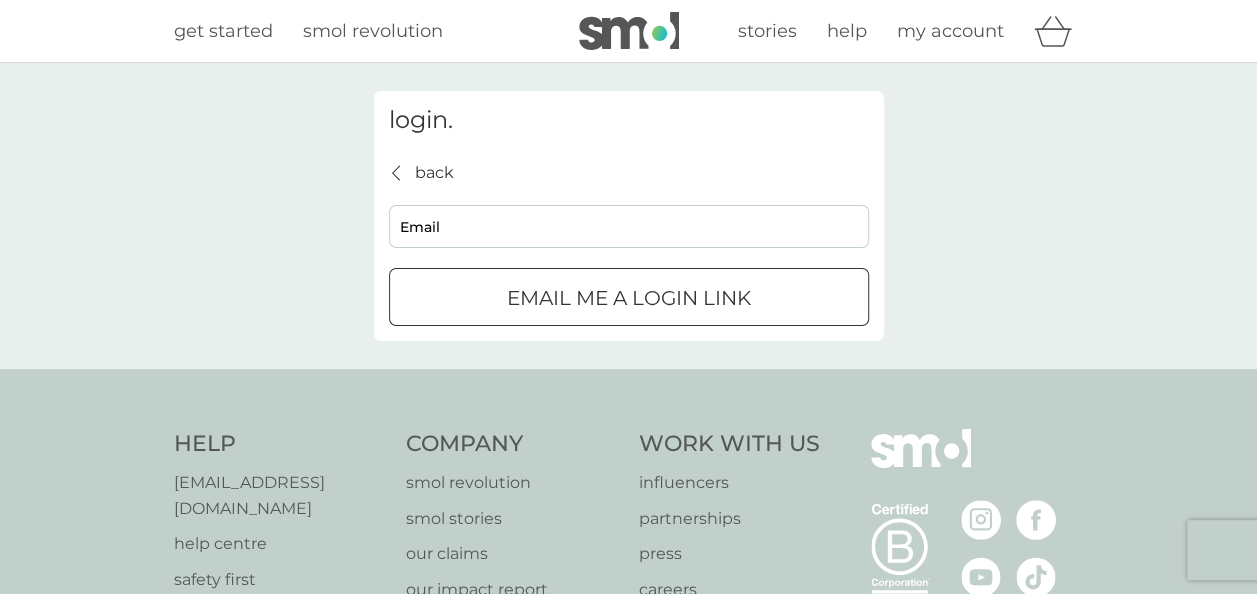 click on "Email me a login link" at bounding box center [629, 298] 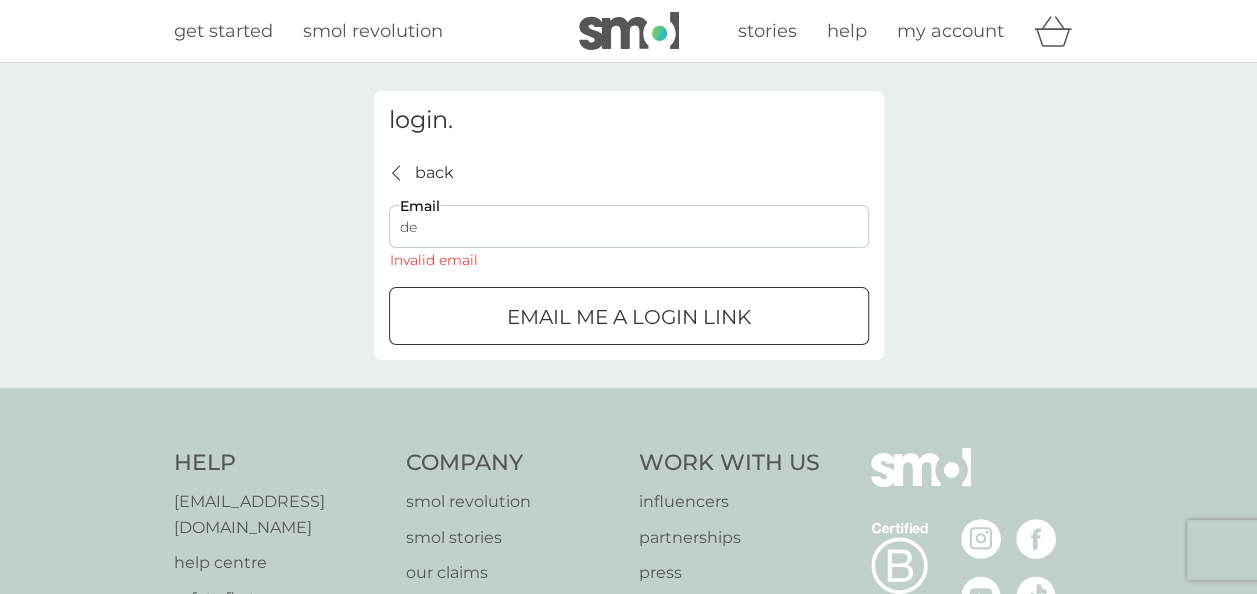 type on "debs_thurlow@hotmail.com" 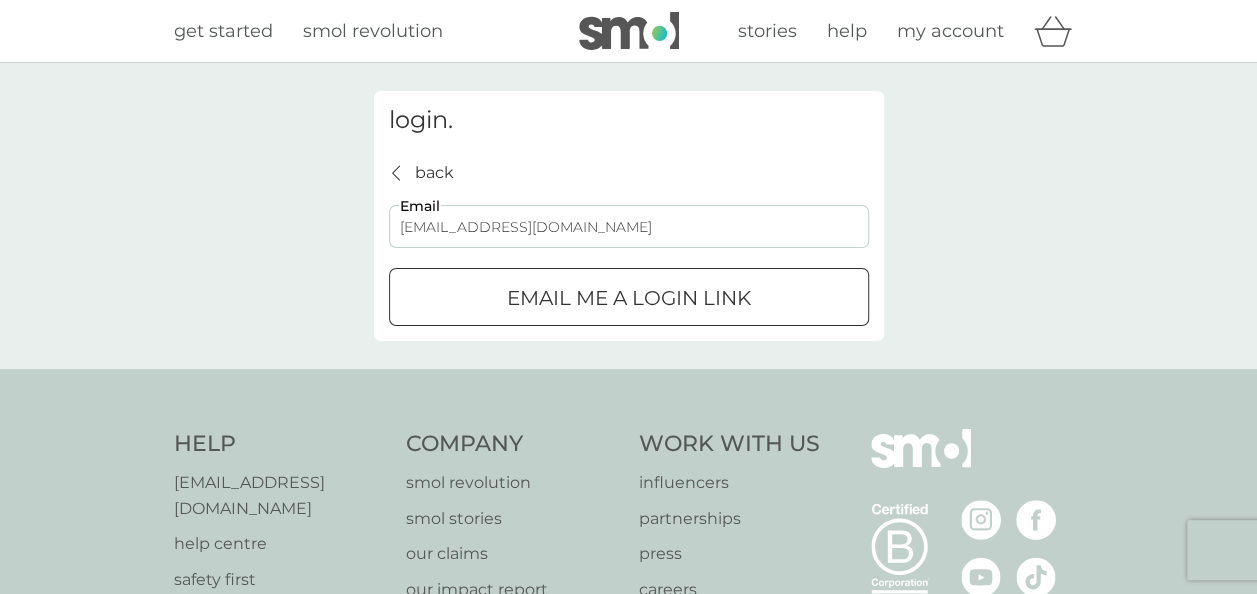 click on "Email me a login link" at bounding box center (629, 298) 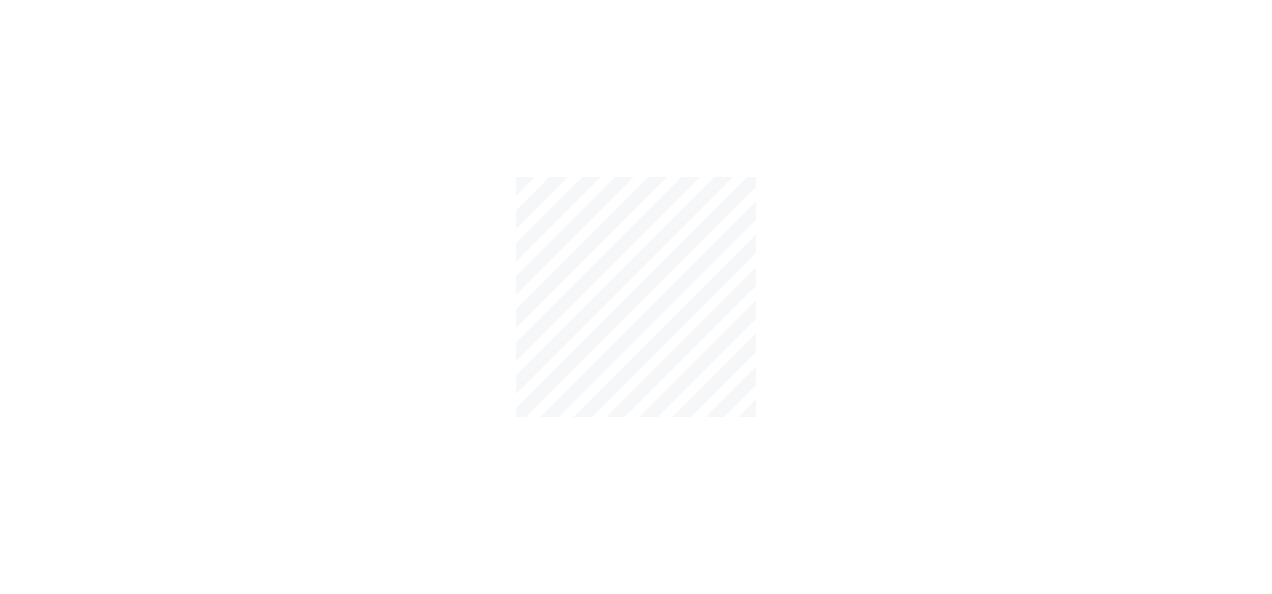 scroll, scrollTop: 0, scrollLeft: 0, axis: both 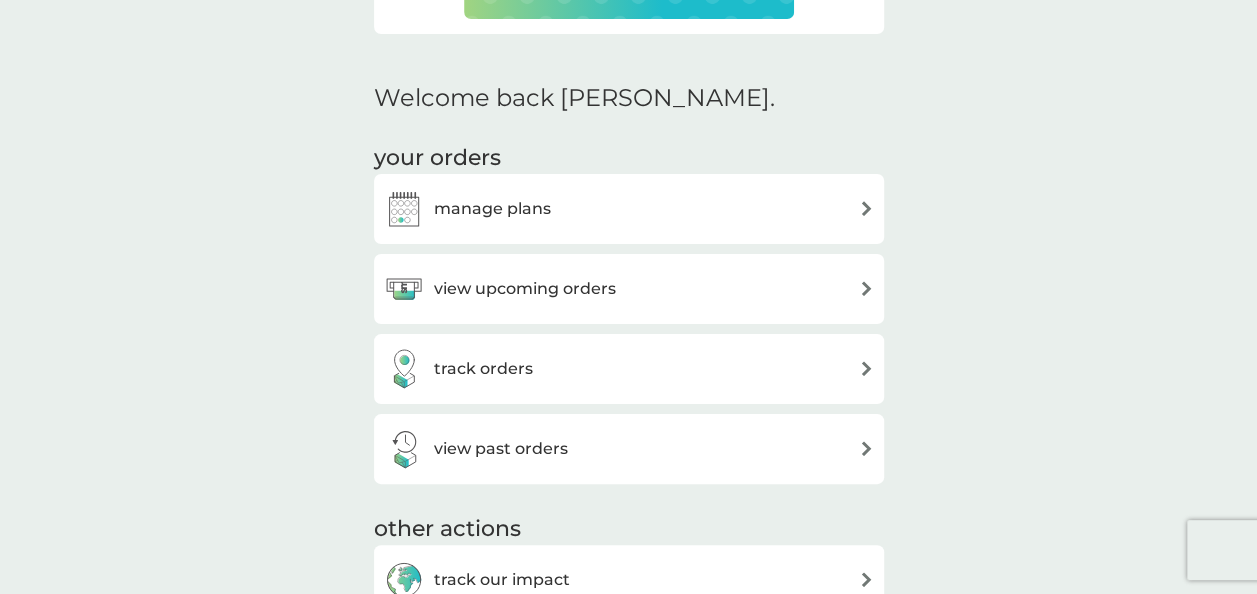 click at bounding box center (866, 288) 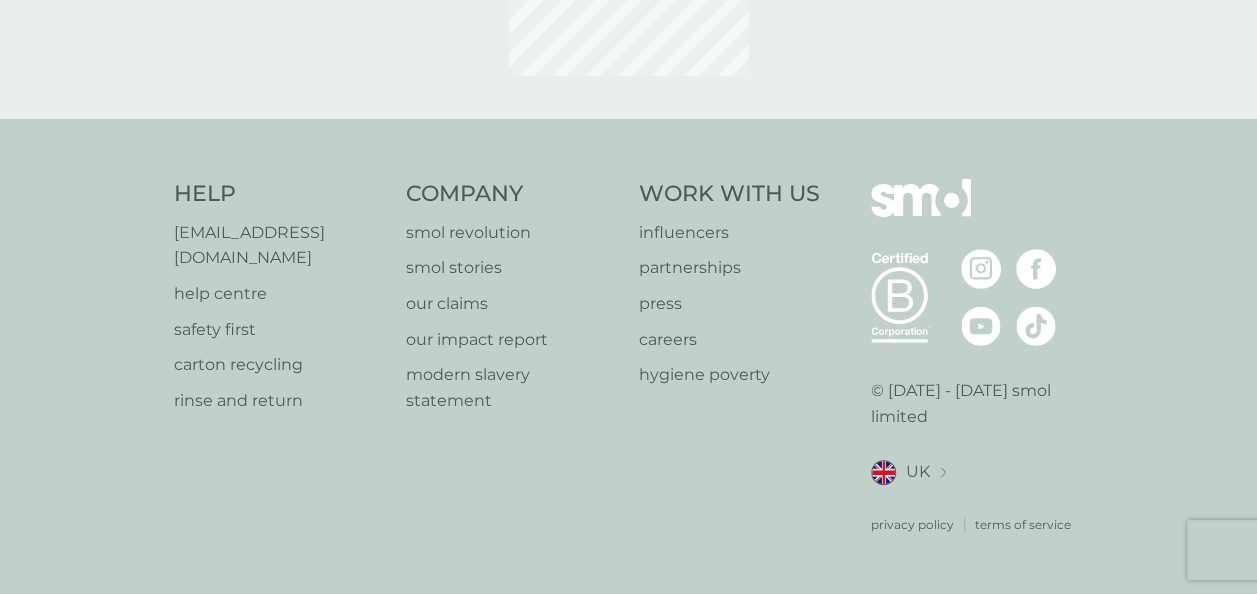 scroll, scrollTop: 0, scrollLeft: 0, axis: both 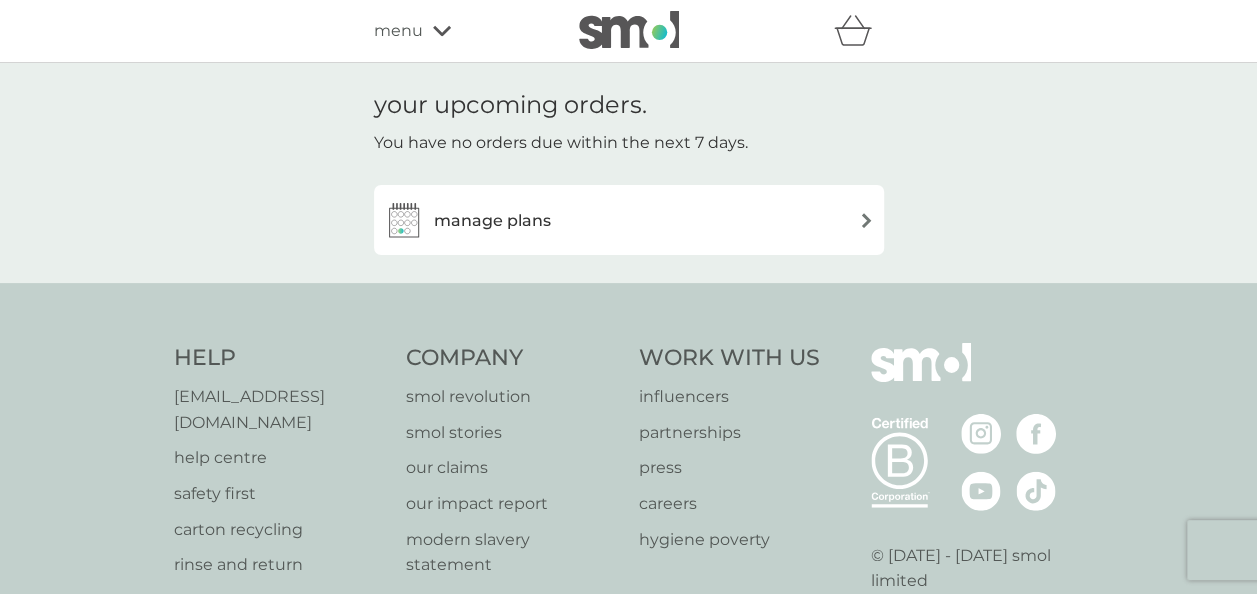 click on "manage plans" at bounding box center [629, 220] 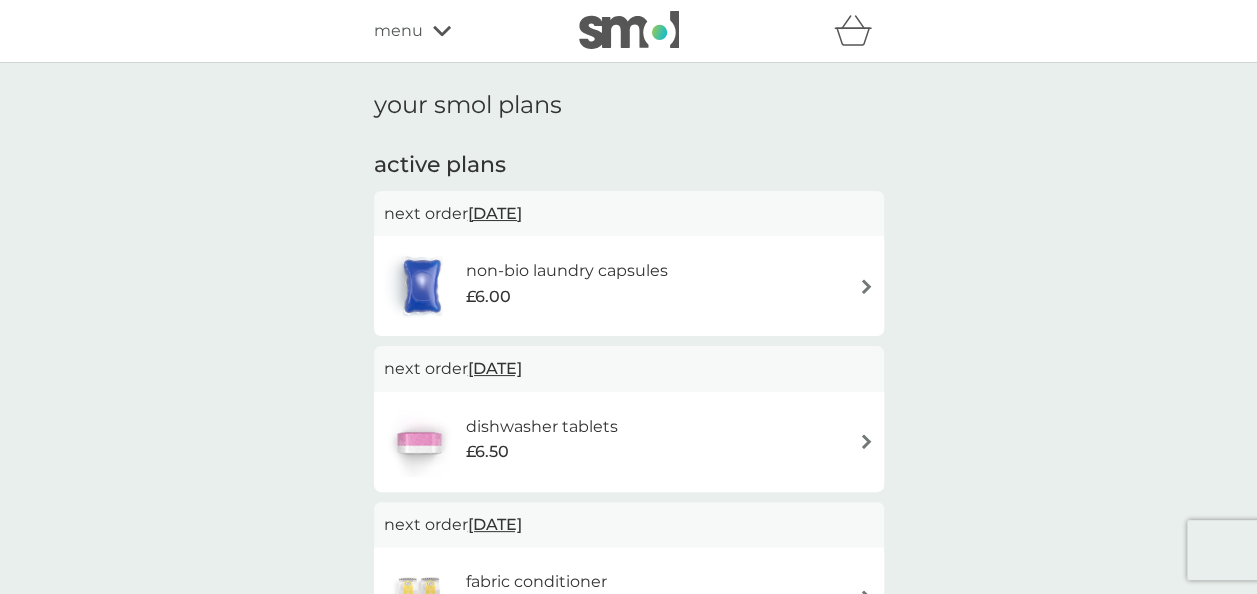 click on "non-bio laundry capsules" at bounding box center (566, 271) 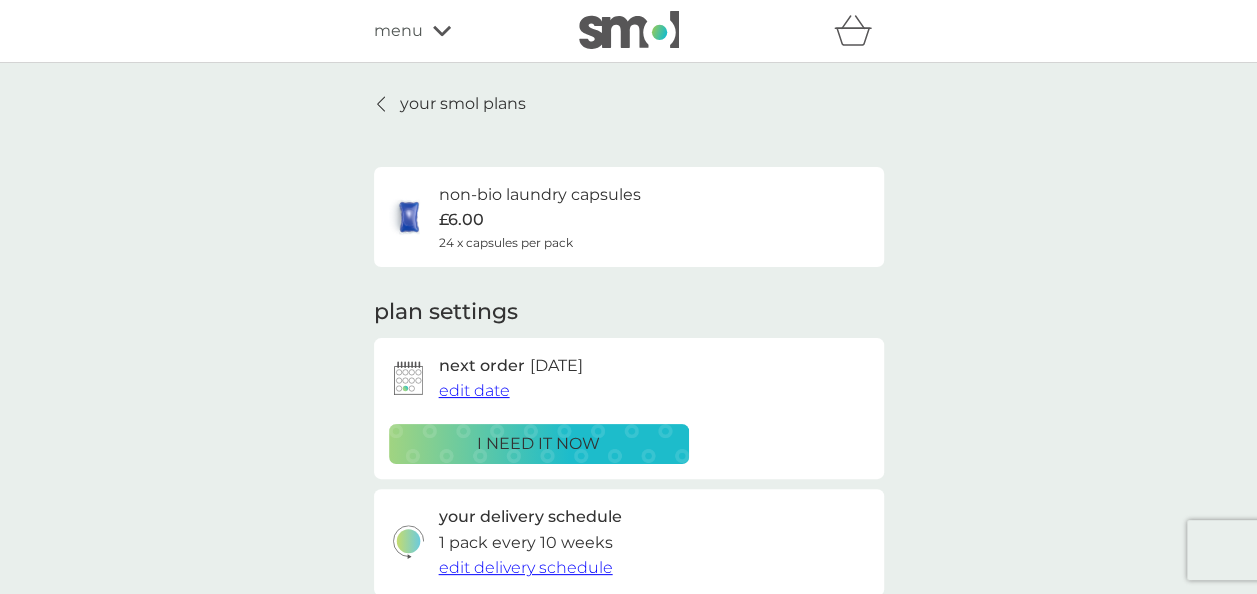 click on "i need it now" at bounding box center [538, 444] 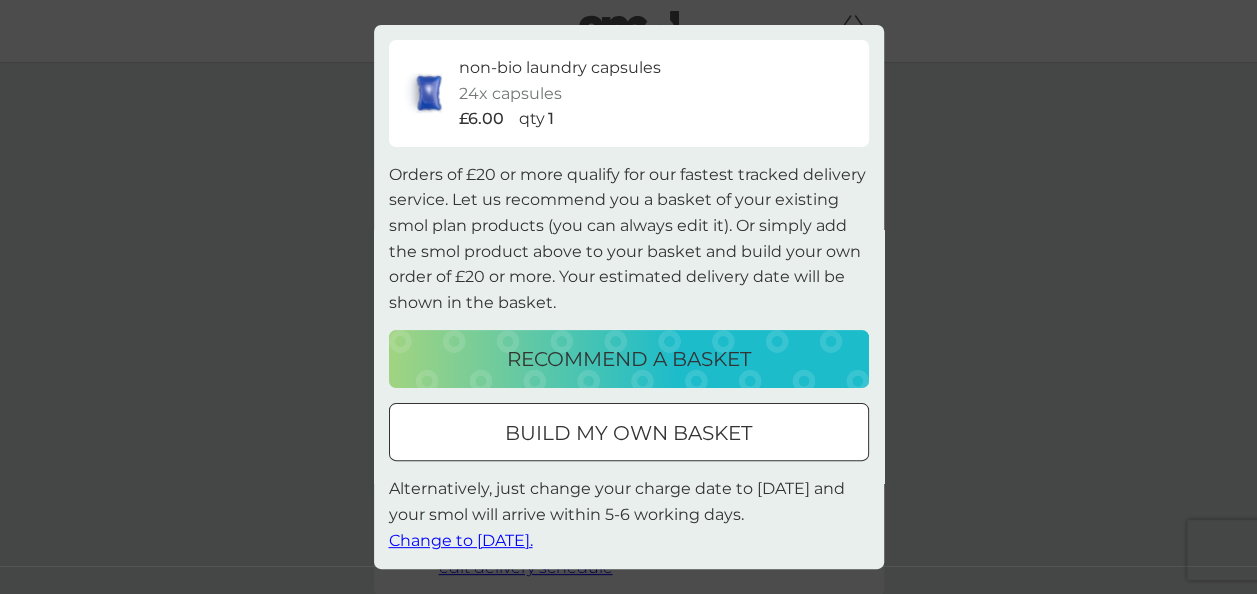 scroll, scrollTop: 54, scrollLeft: 0, axis: vertical 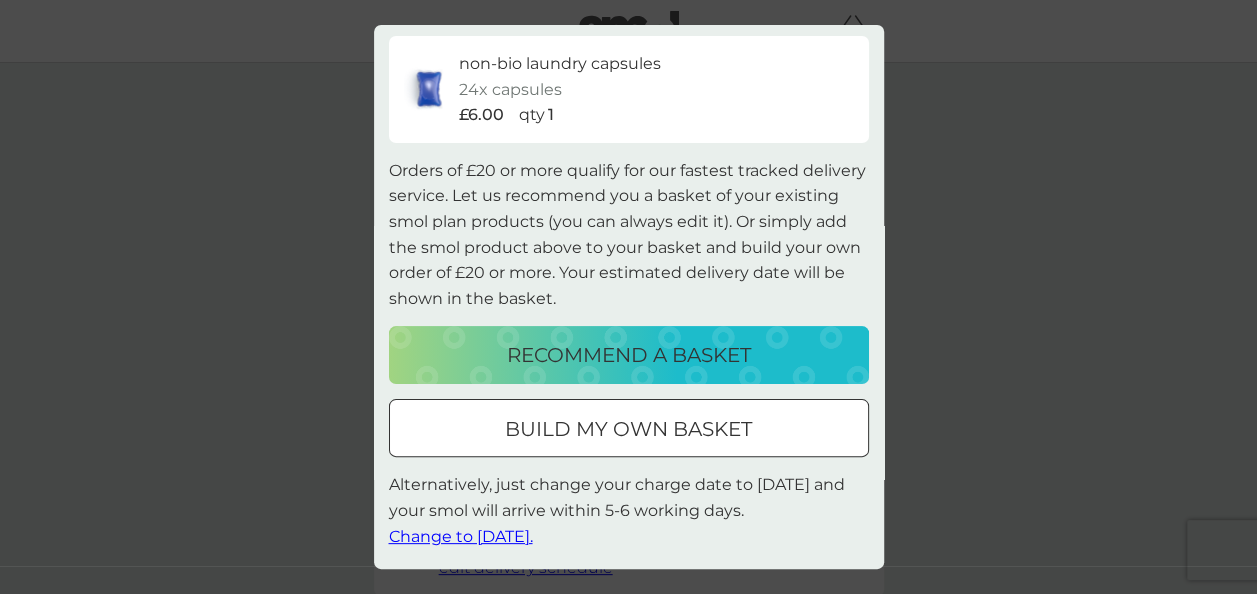 click on "Change to [DATE]." at bounding box center (461, 536) 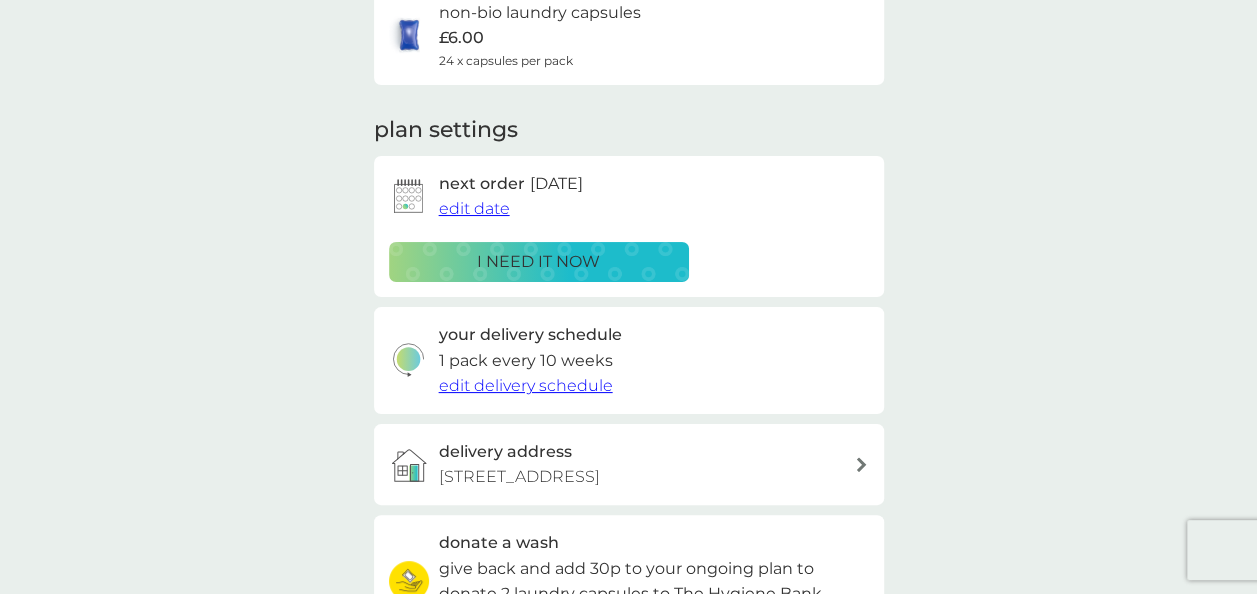 scroll, scrollTop: 184, scrollLeft: 0, axis: vertical 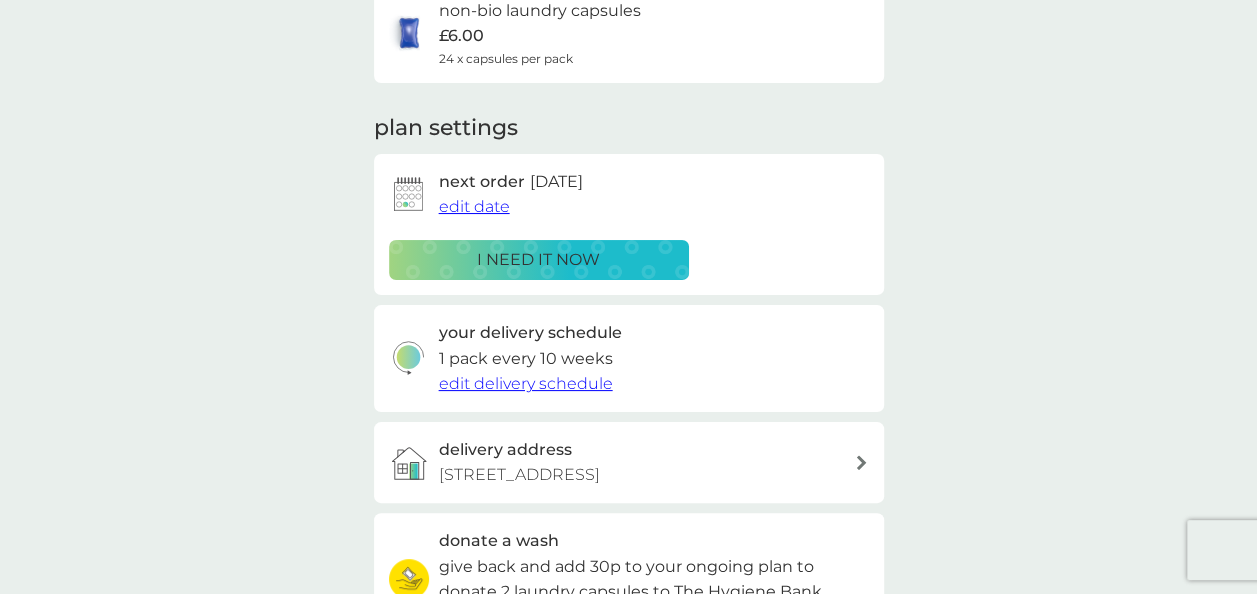 click on "edit delivery schedule" at bounding box center (526, 383) 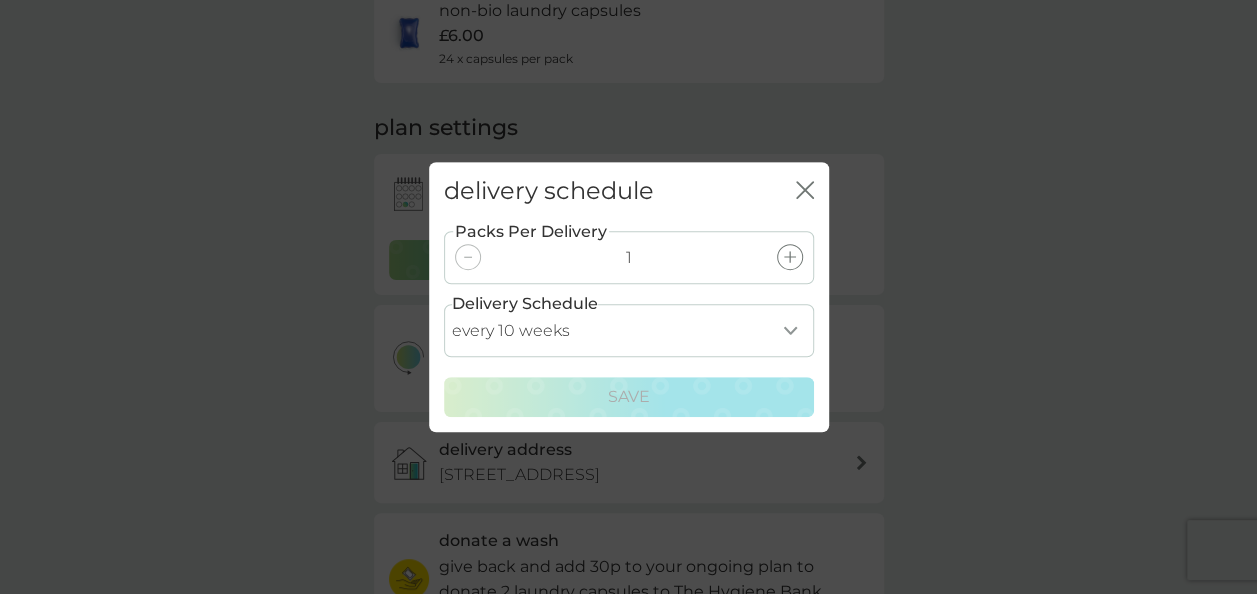 click on "every 1 week every 2 weeks every 3 weeks every 4 weeks every 5 weeks every 6 weeks every 7 weeks every 8 weeks every 9 weeks every 10 weeks every 11 weeks every 12 weeks every 13 weeks every 14 weeks every 15 weeks every 16 weeks every 17 weeks" at bounding box center (629, 330) 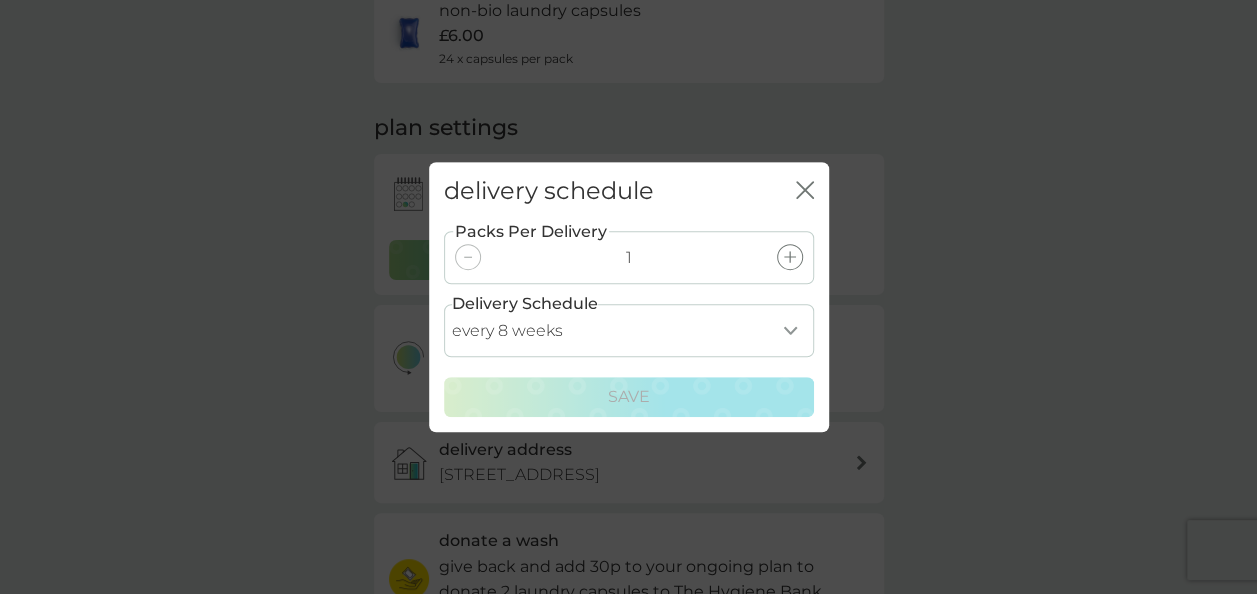 click on "every 1 week every 2 weeks every 3 weeks every 4 weeks every 5 weeks every 6 weeks every 7 weeks every 8 weeks every 9 weeks every 10 weeks every 11 weeks every 12 weeks every 13 weeks every 14 weeks every 15 weeks every 16 weeks every 17 weeks" at bounding box center (629, 330) 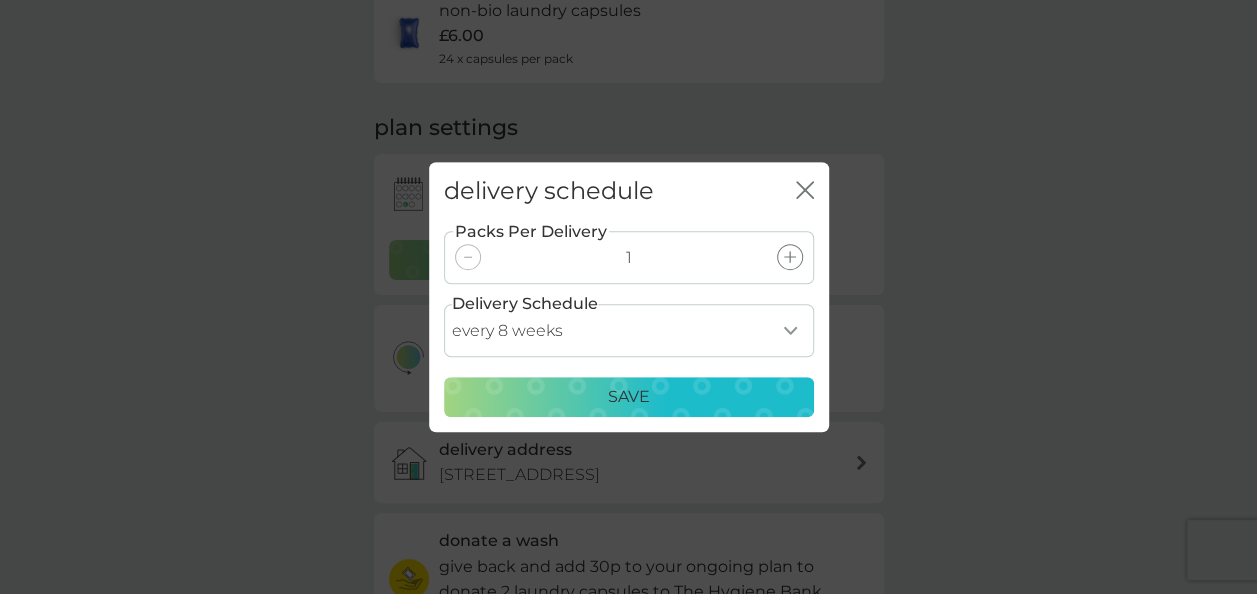 click on "Save" at bounding box center [629, 397] 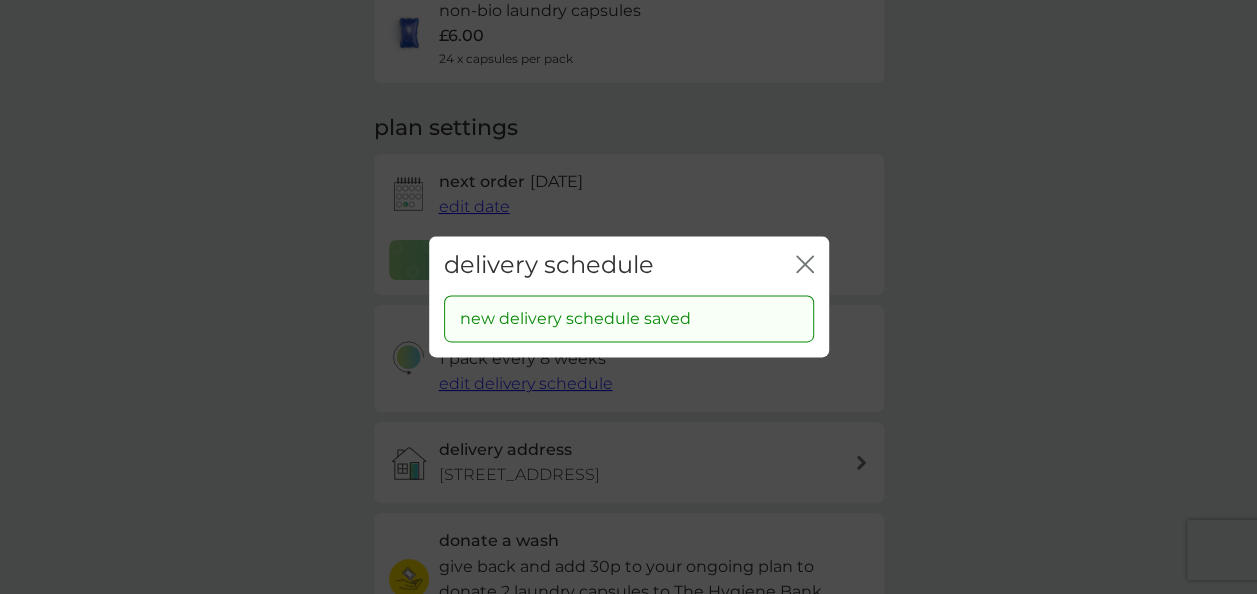 click 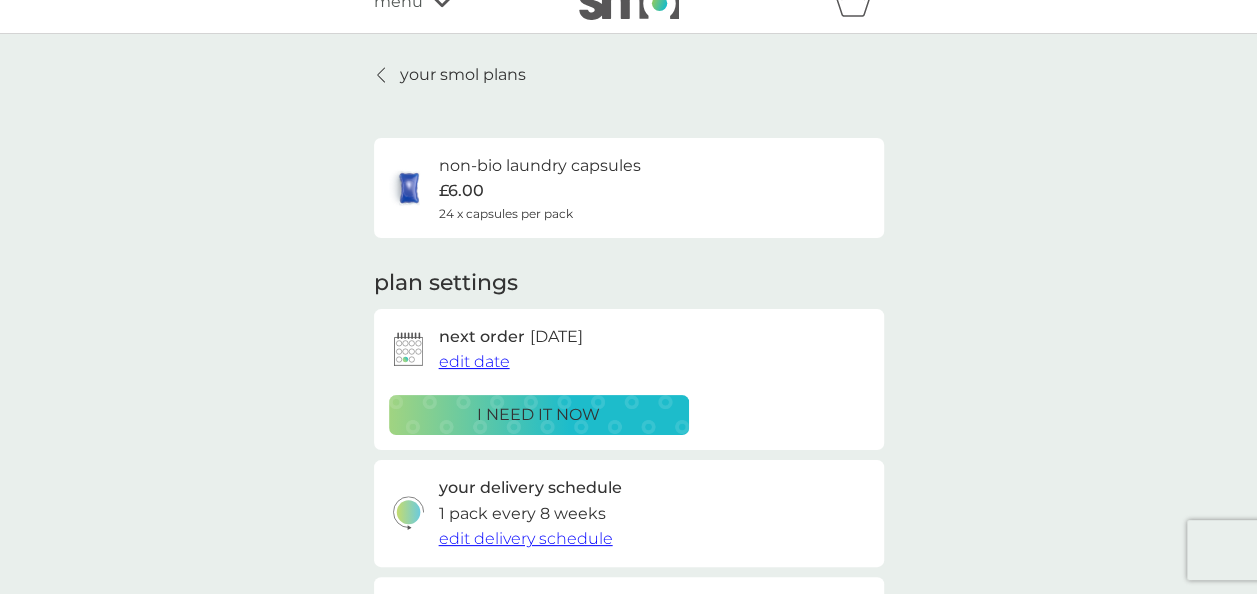 scroll, scrollTop: 0, scrollLeft: 0, axis: both 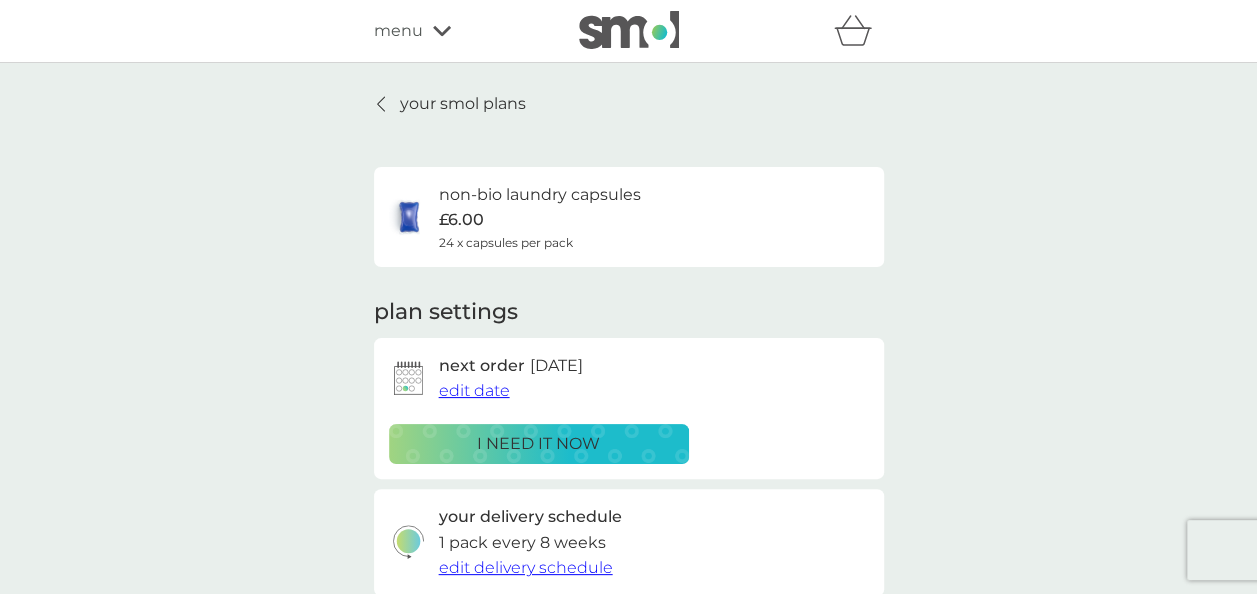 click 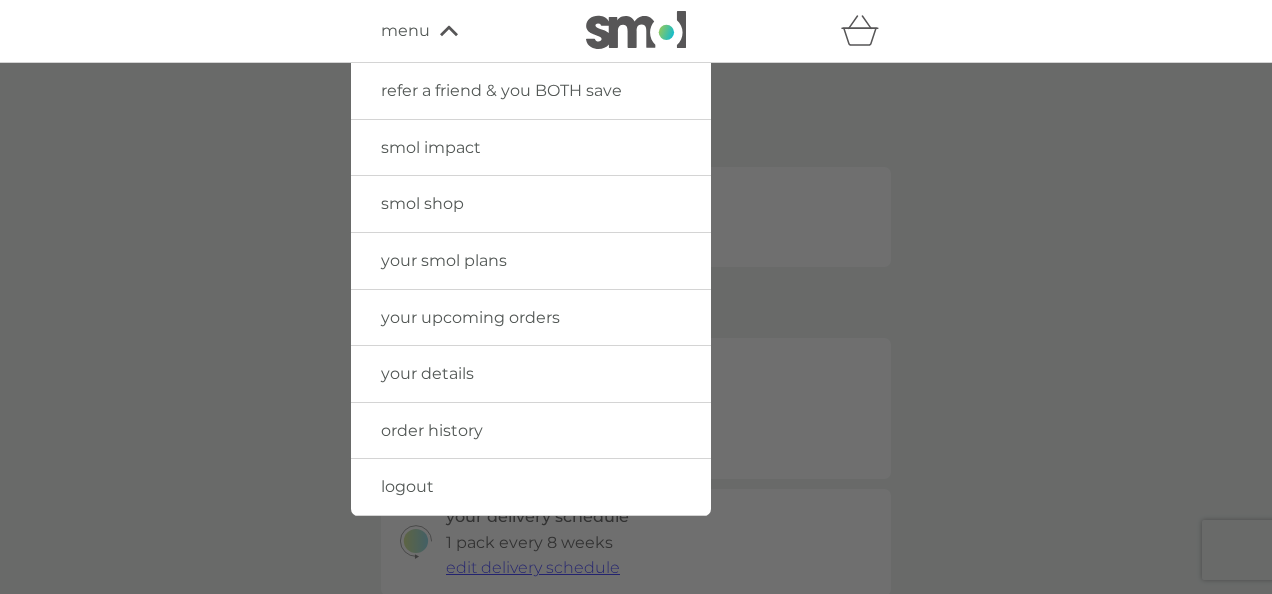 click on "smol shop" at bounding box center [422, 203] 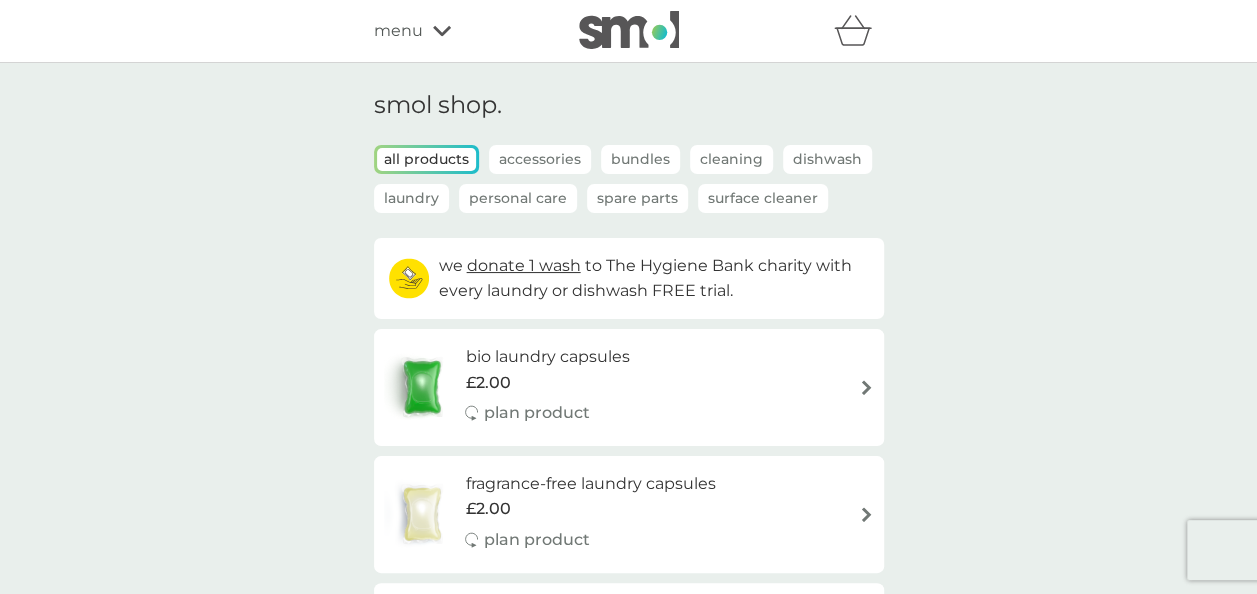 click on "Dishwash" at bounding box center [827, 159] 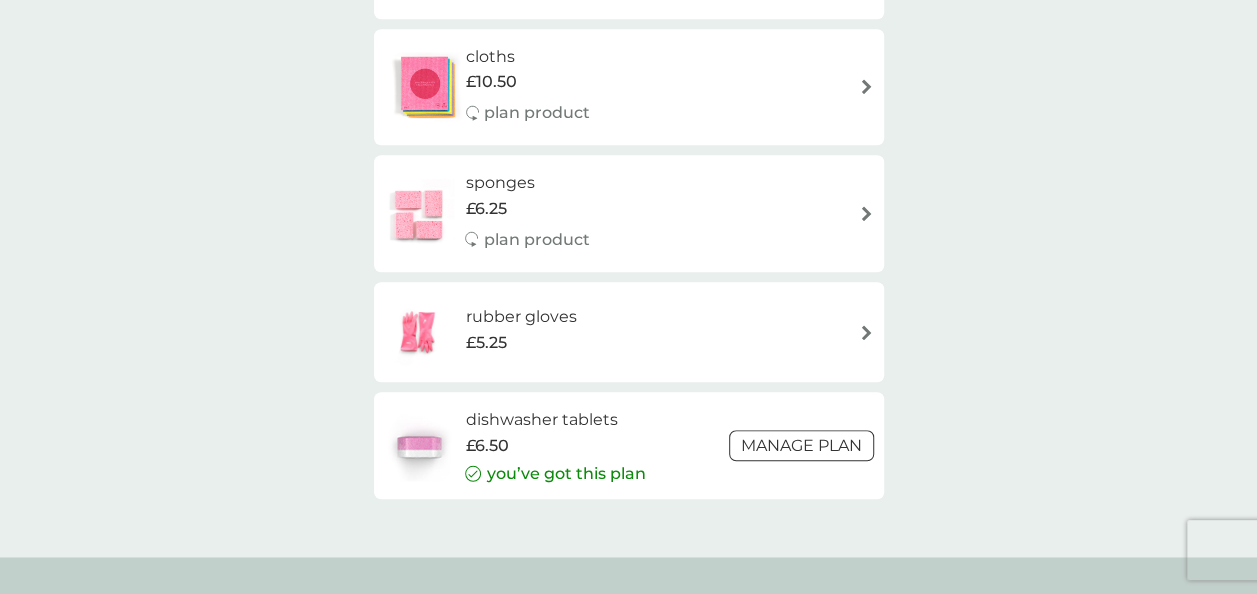 scroll, scrollTop: 672, scrollLeft: 0, axis: vertical 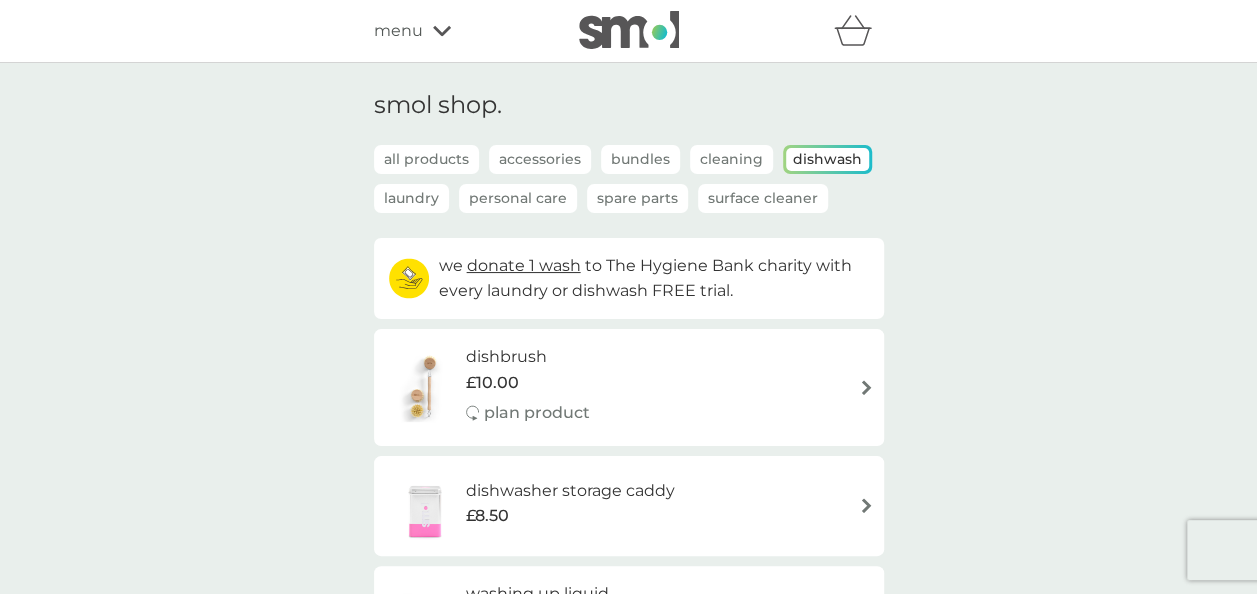 click on "Laundry" at bounding box center (411, 198) 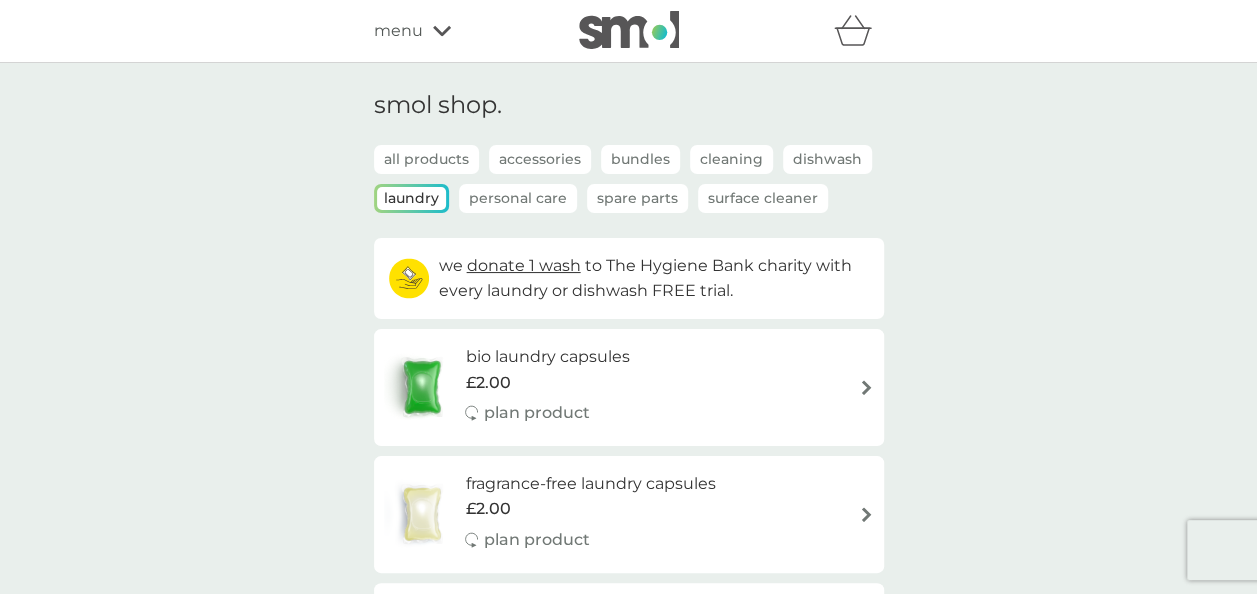 click on "Laundry" at bounding box center (411, 198) 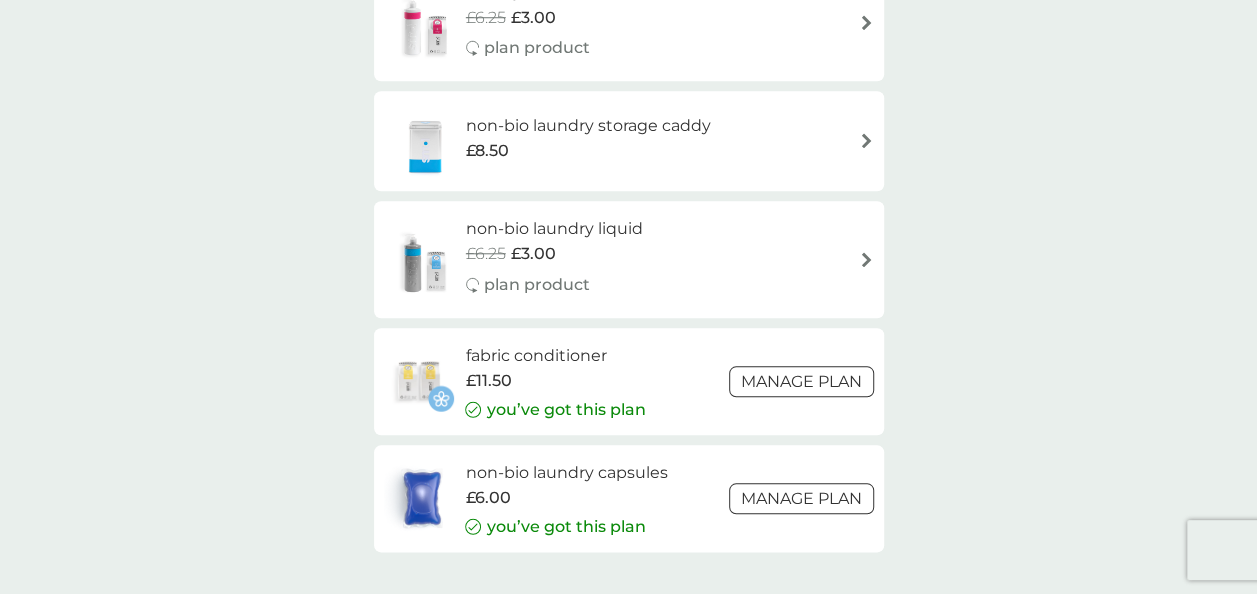 scroll, scrollTop: 874, scrollLeft: 0, axis: vertical 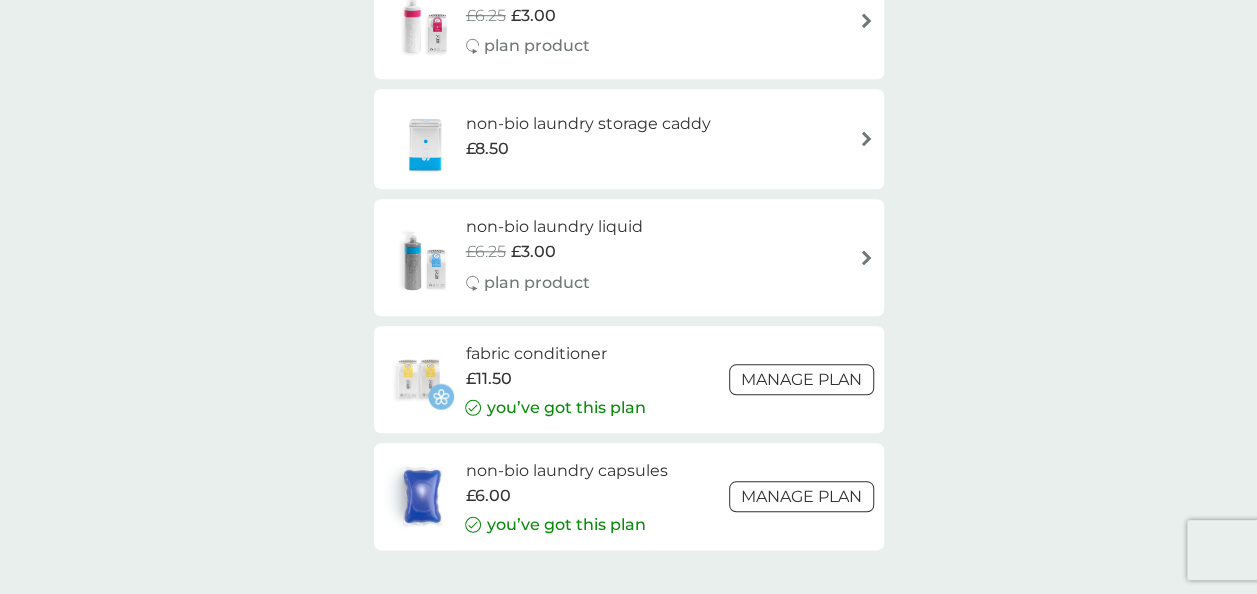 click on "Manage plan" at bounding box center (801, 379) 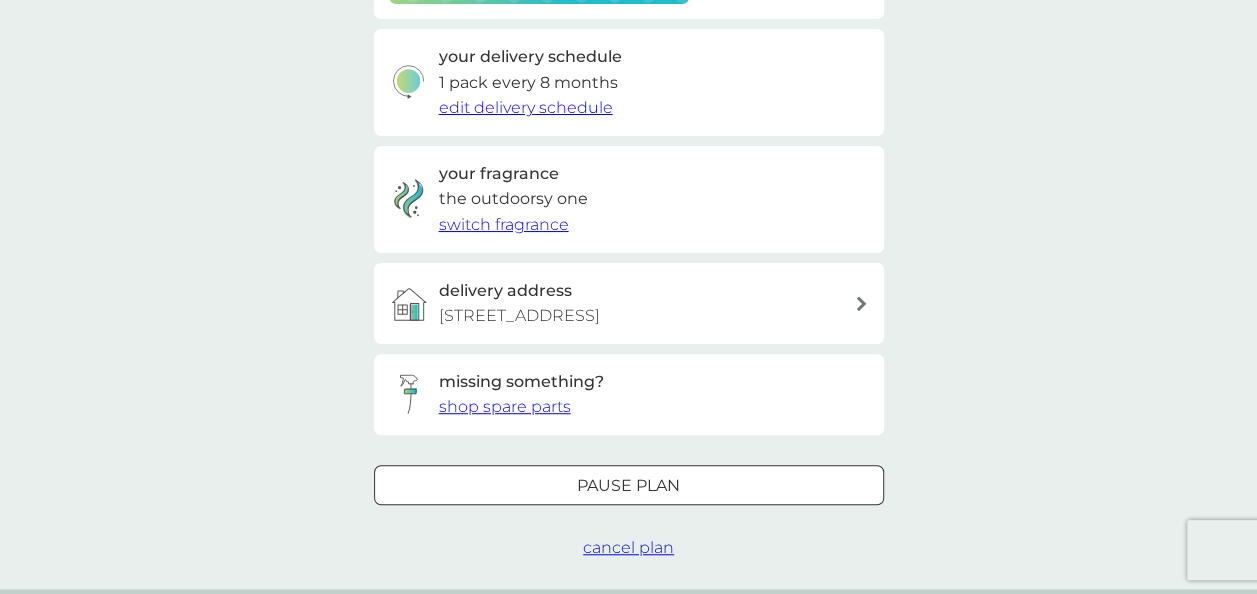 scroll, scrollTop: 474, scrollLeft: 0, axis: vertical 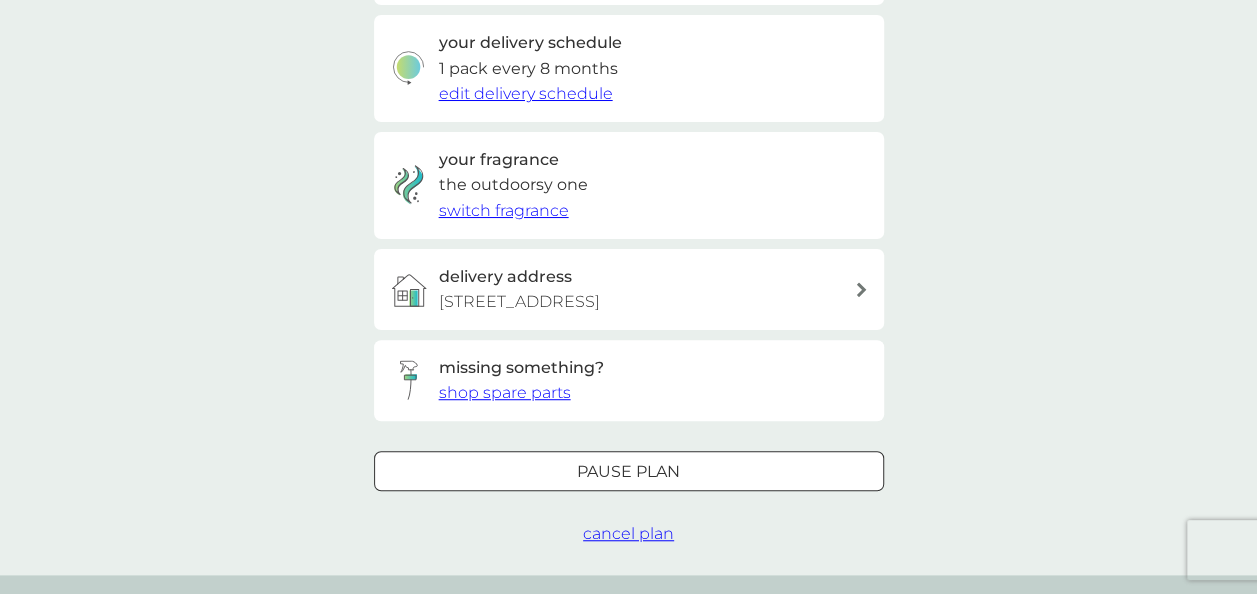 click on "cancel plan" at bounding box center (628, 533) 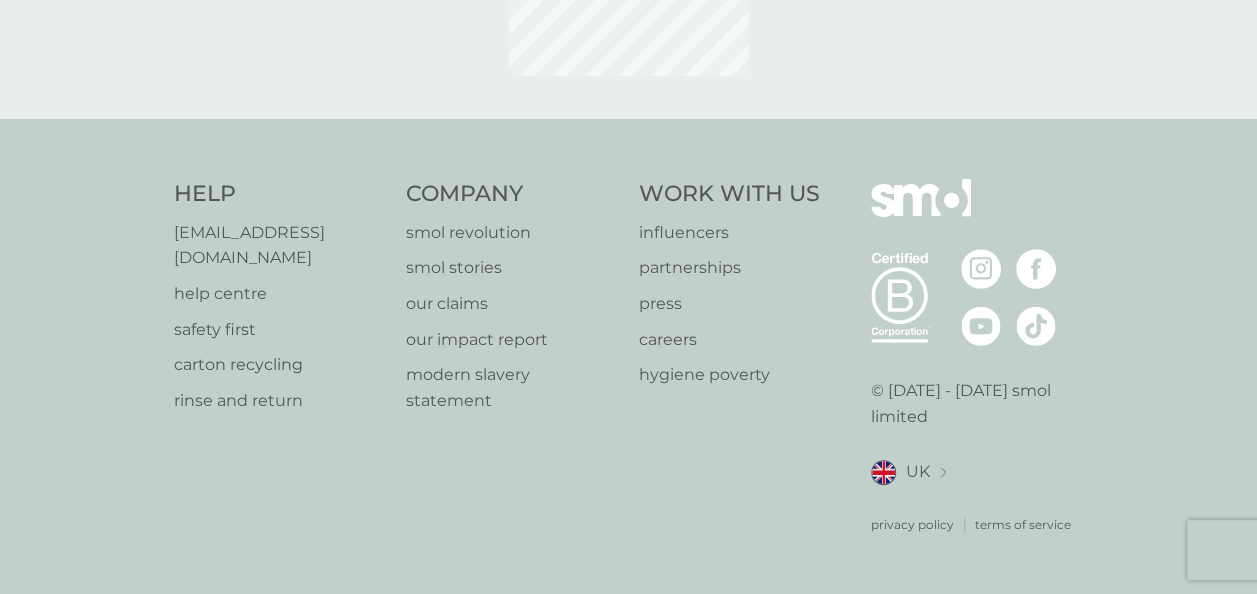 scroll, scrollTop: 0, scrollLeft: 0, axis: both 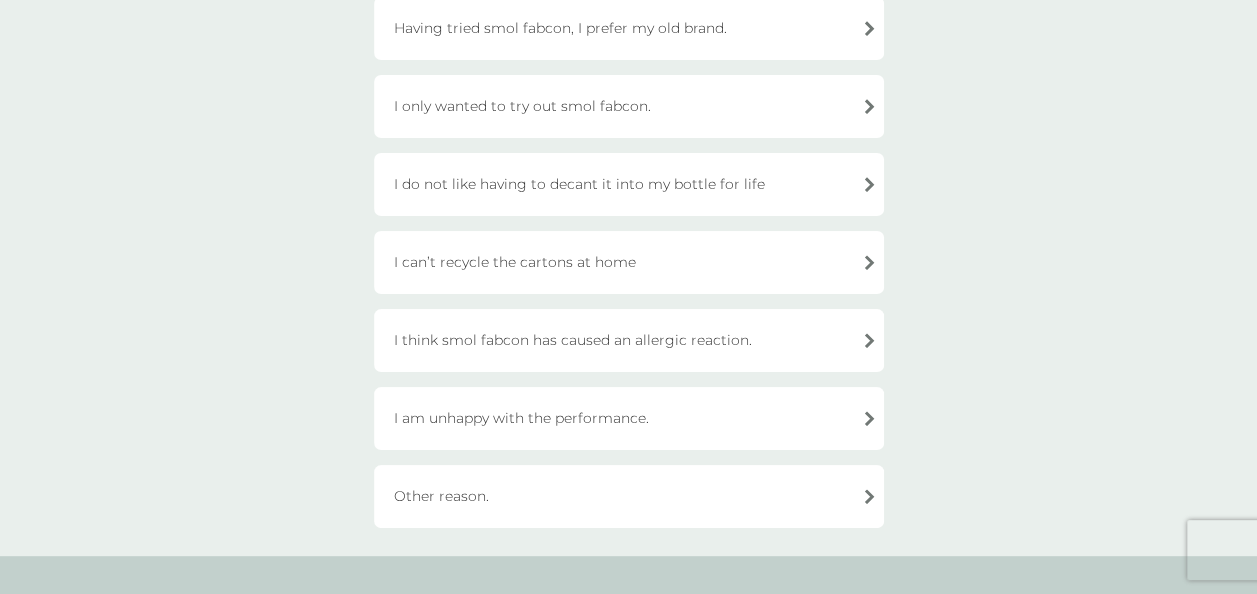 click on "Other reason." at bounding box center [629, 496] 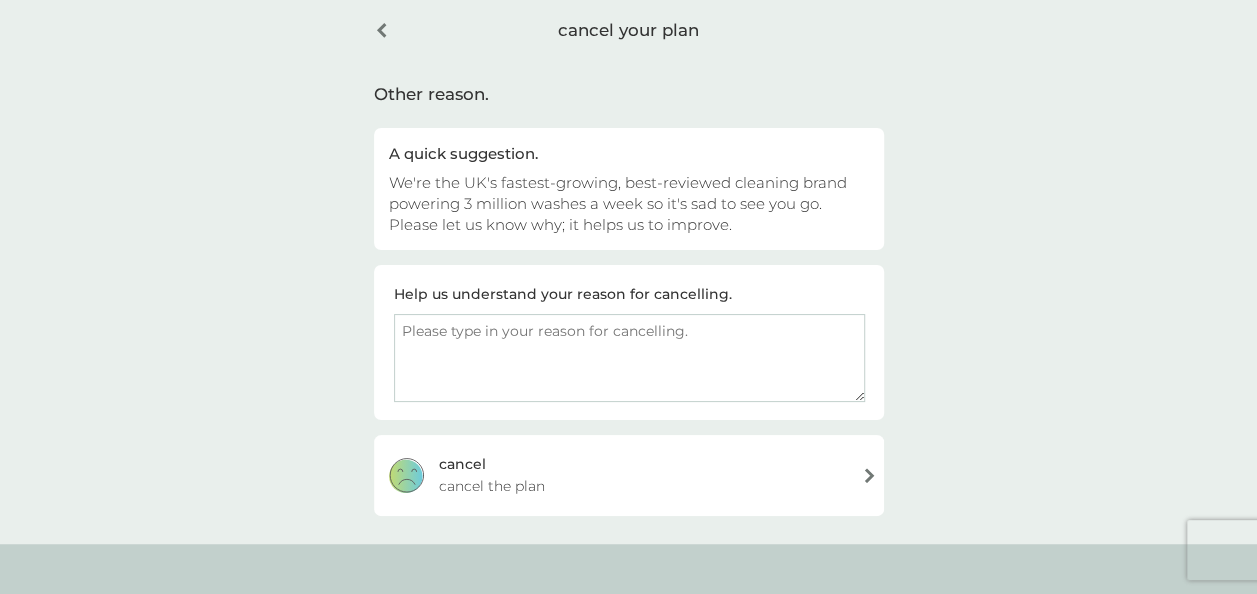scroll, scrollTop: 82, scrollLeft: 0, axis: vertical 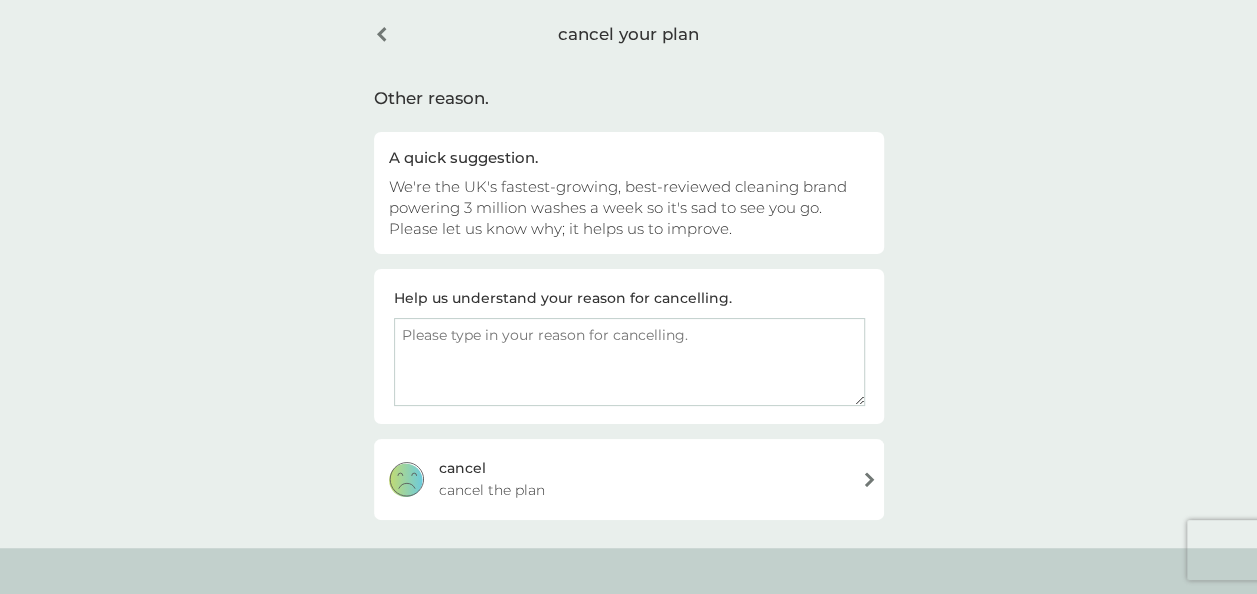 click at bounding box center (629, 362) 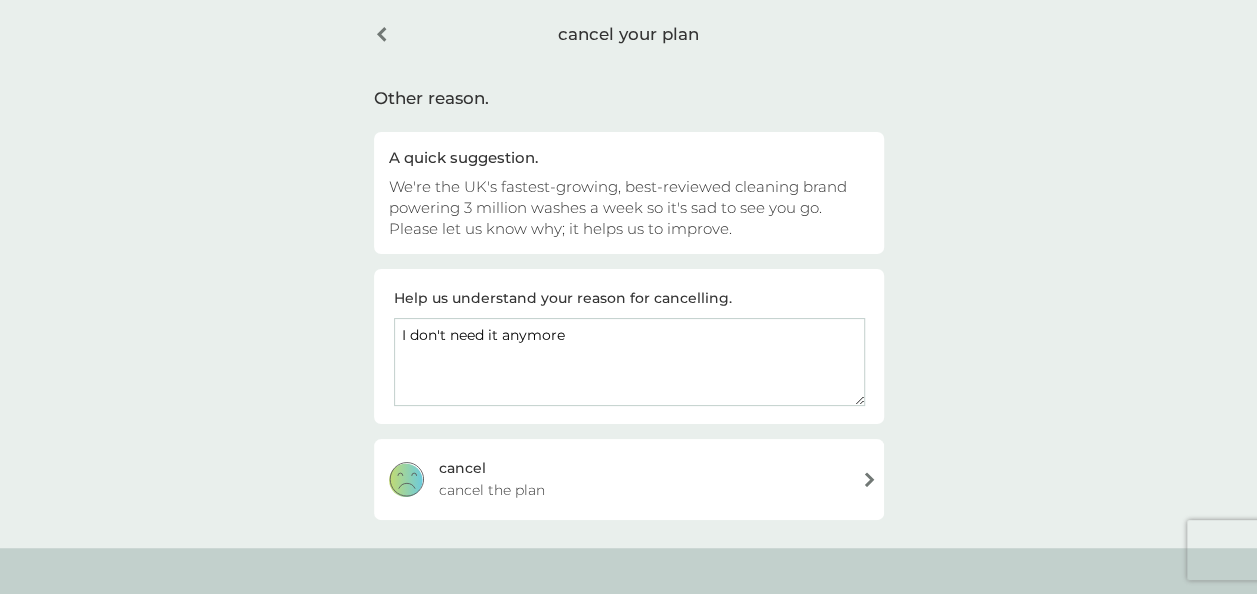 type on "I don't need it anymore" 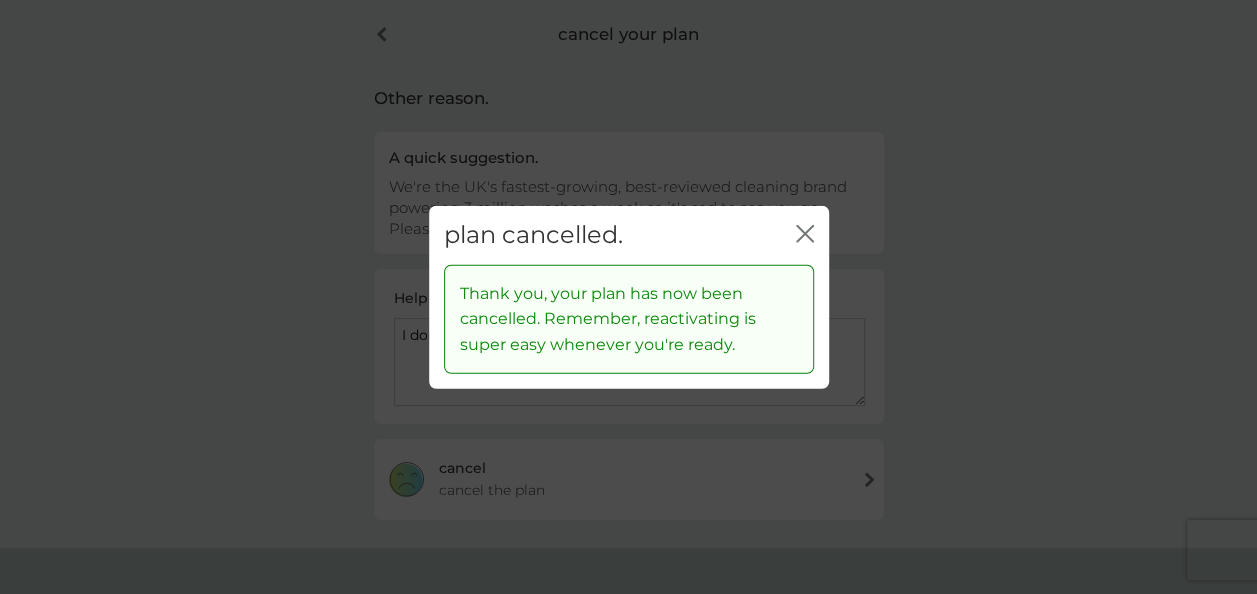click on "plan cancelled. close Thank you, your plan has now been cancelled. Remember, reactivating is super easy whenever you're ready." at bounding box center (628, 297) 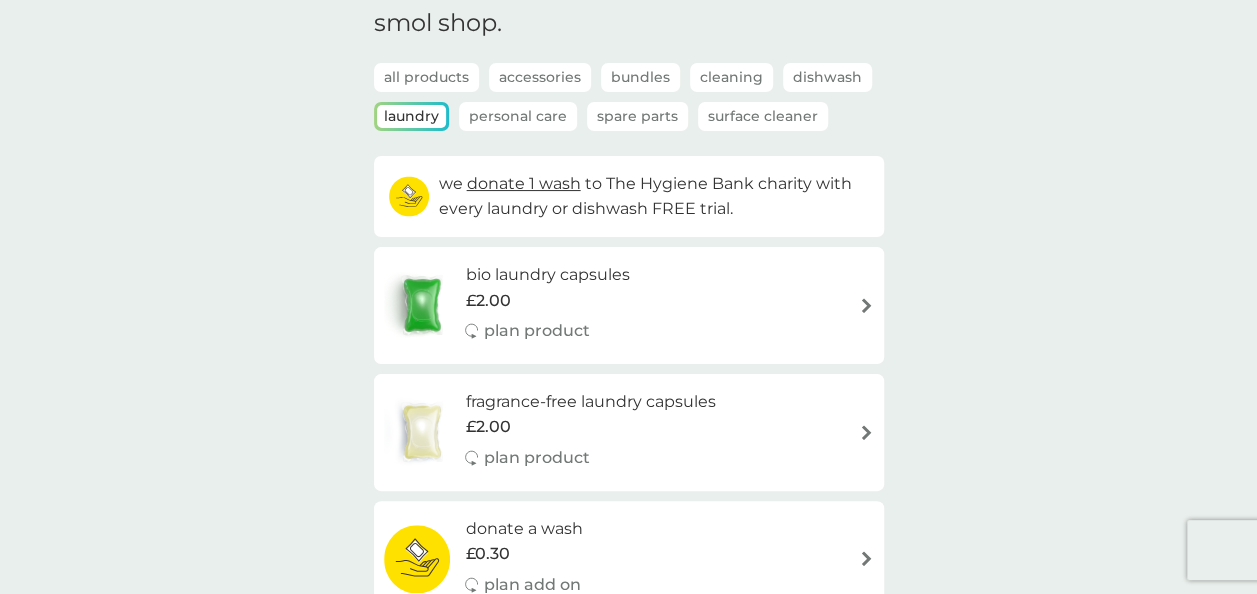 scroll, scrollTop: 0, scrollLeft: 0, axis: both 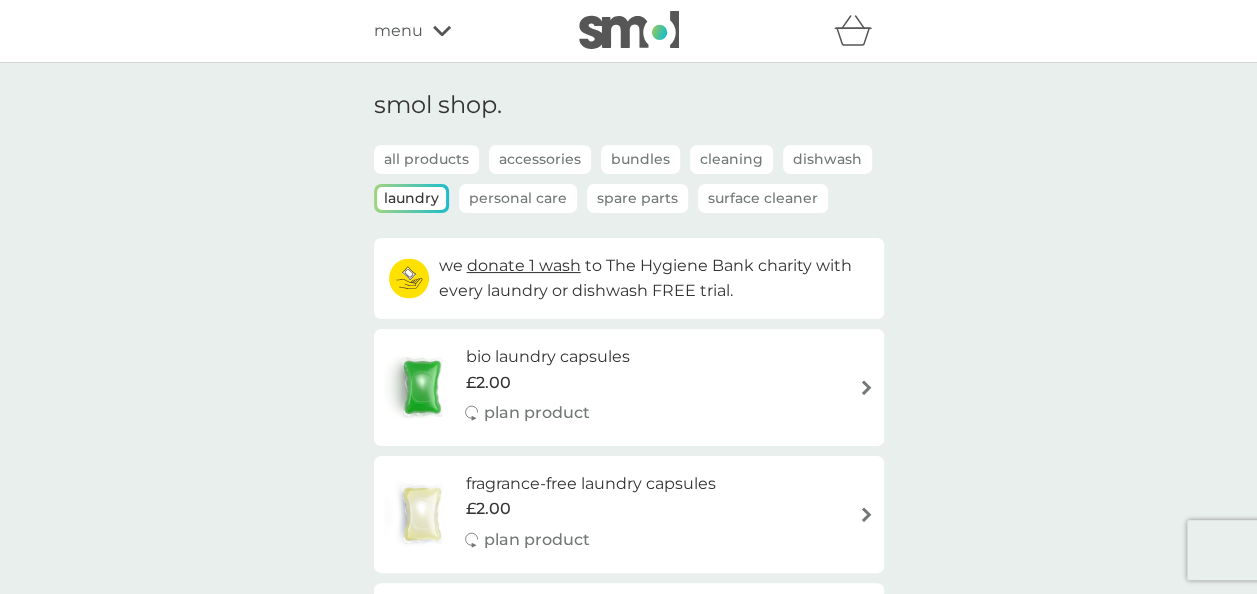 click on "Accessories" at bounding box center [540, 159] 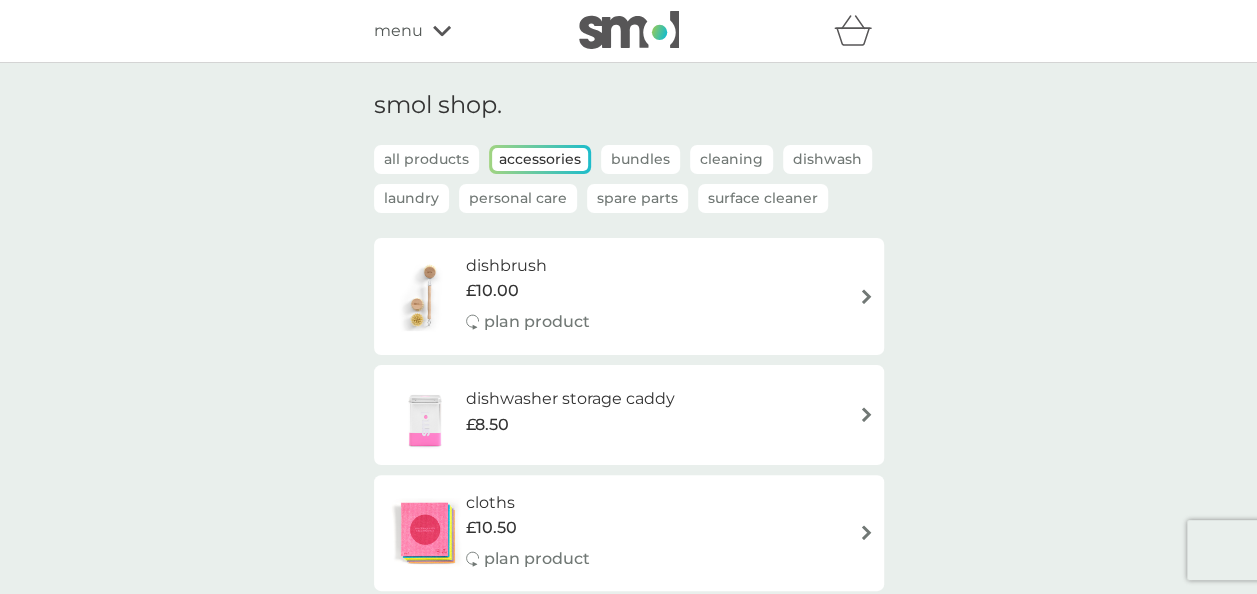 click on "Cleaning" at bounding box center (731, 159) 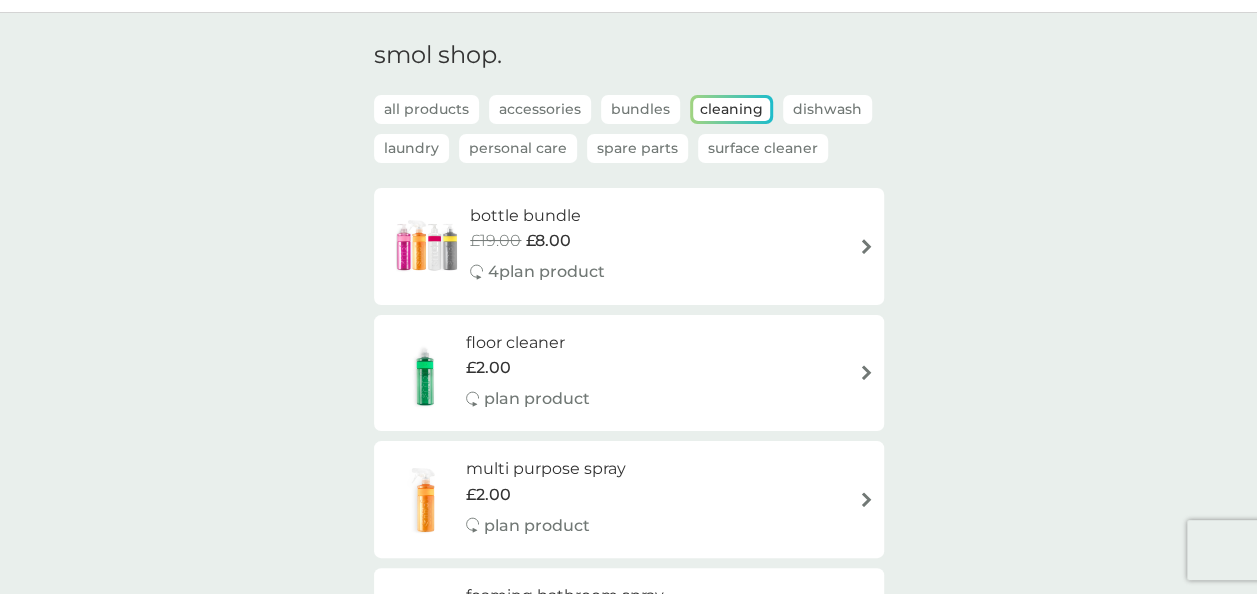 scroll, scrollTop: 0, scrollLeft: 0, axis: both 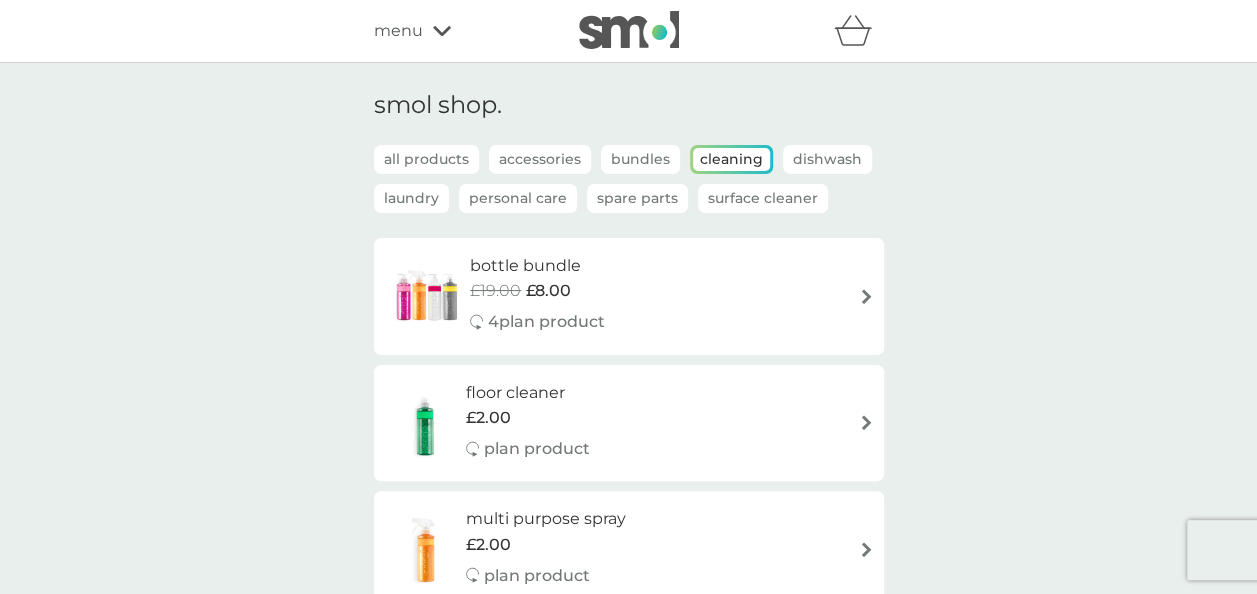 click on "Surface Cleaner" at bounding box center (763, 198) 